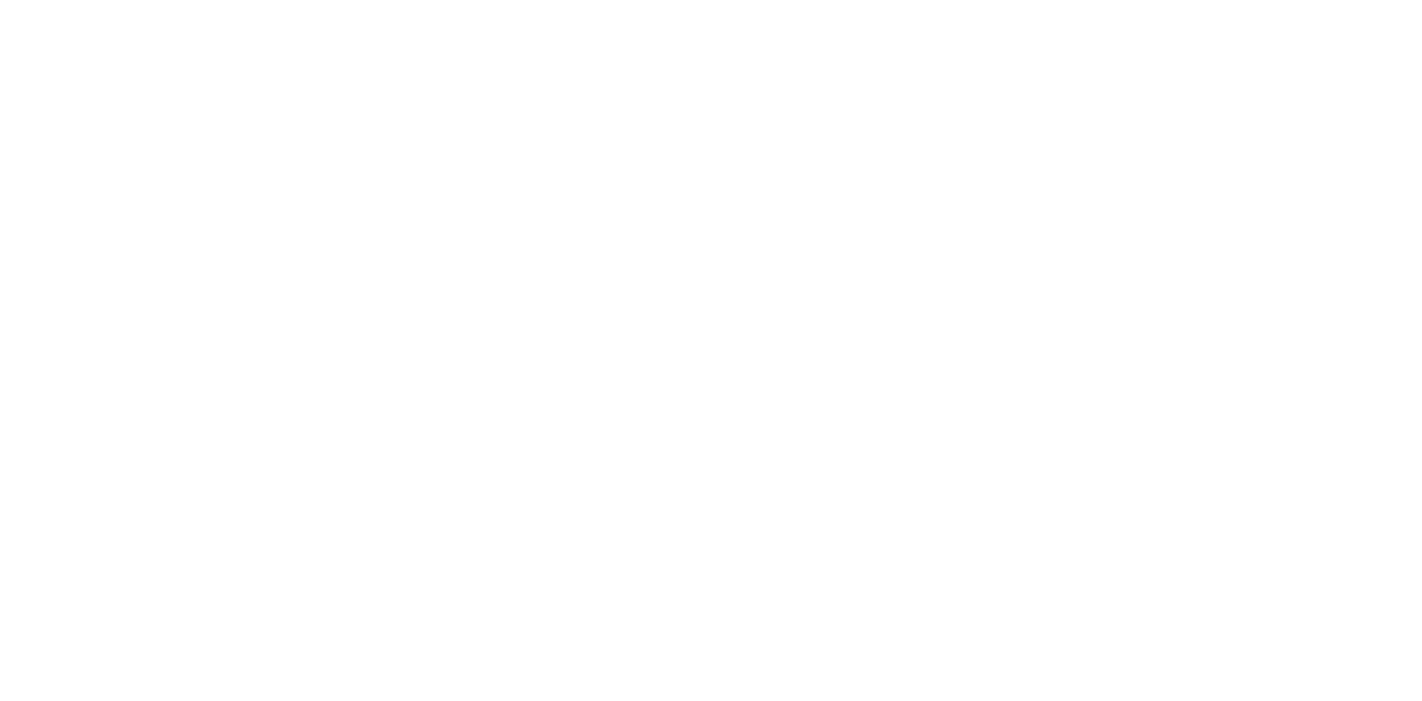 scroll, scrollTop: 0, scrollLeft: 0, axis: both 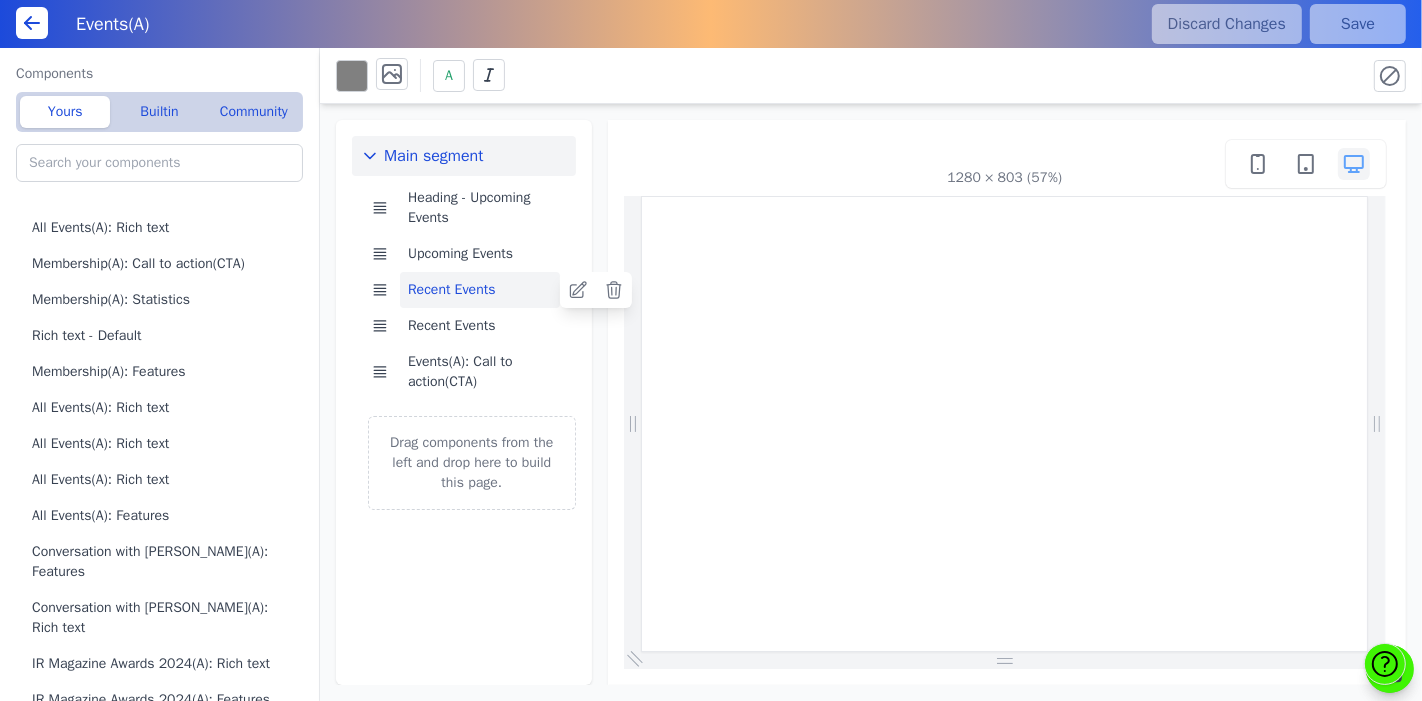 click on "Recent Events" at bounding box center (480, 290) 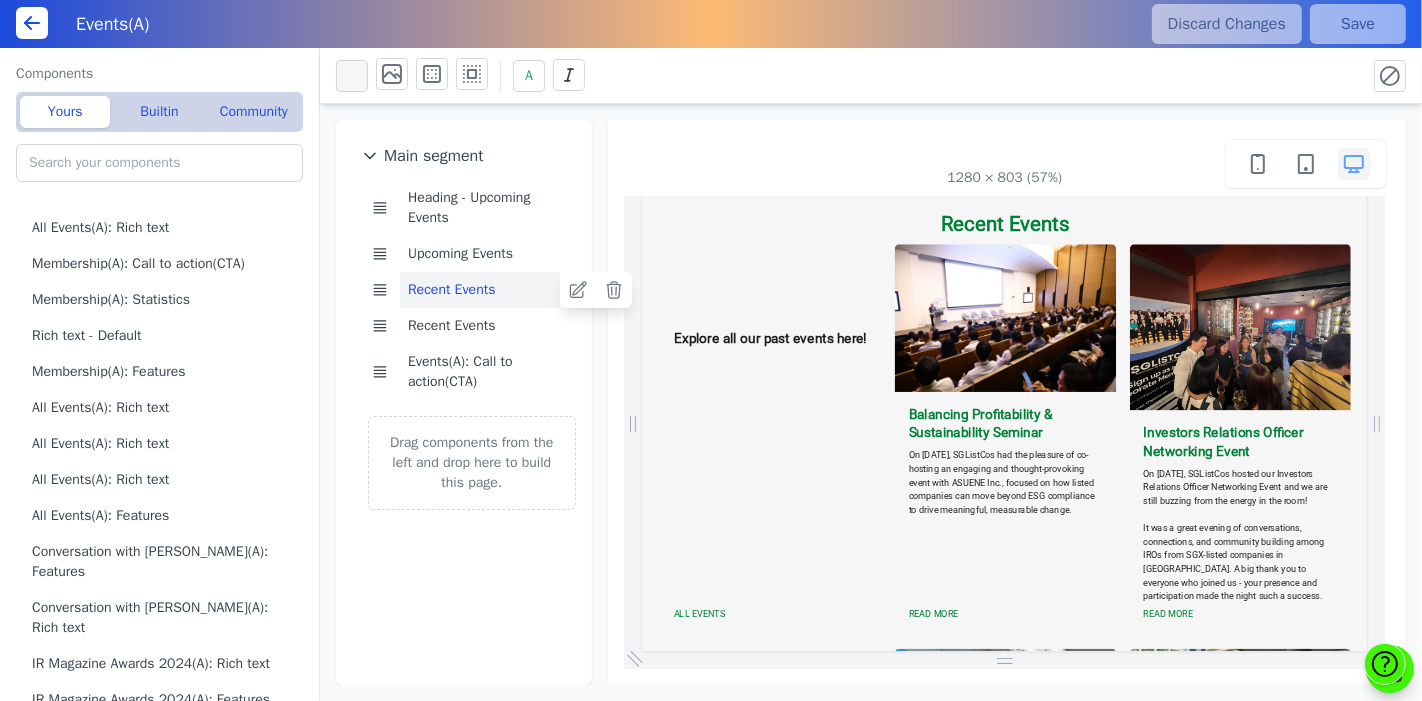 scroll, scrollTop: 1485, scrollLeft: 0, axis: vertical 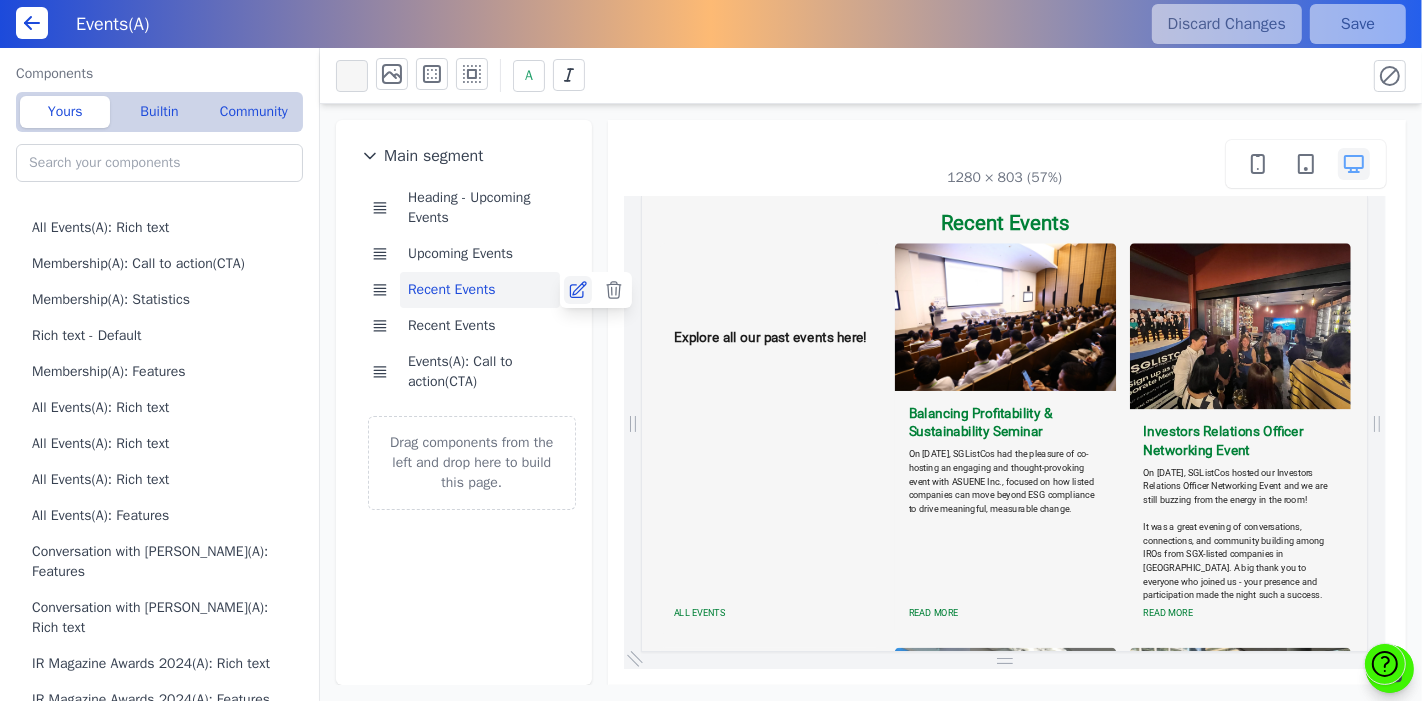 click 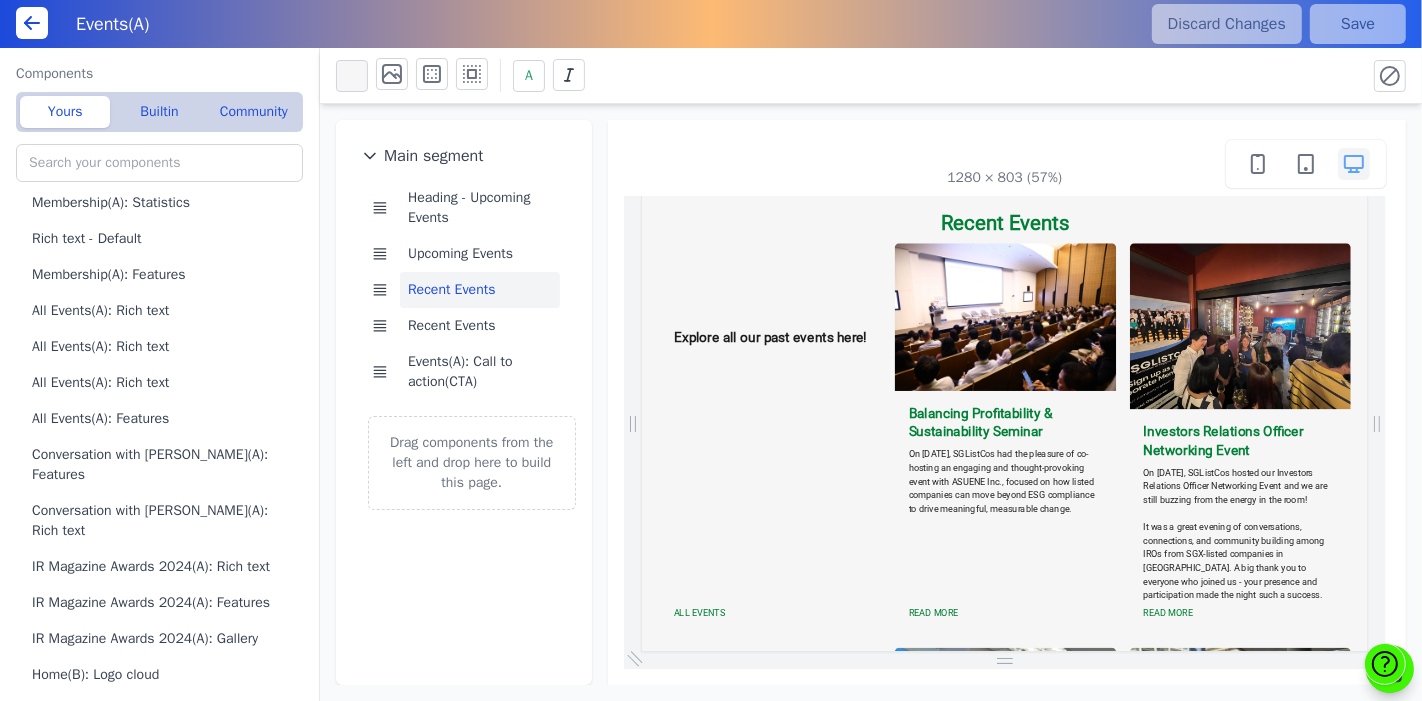 scroll, scrollTop: 0, scrollLeft: 0, axis: both 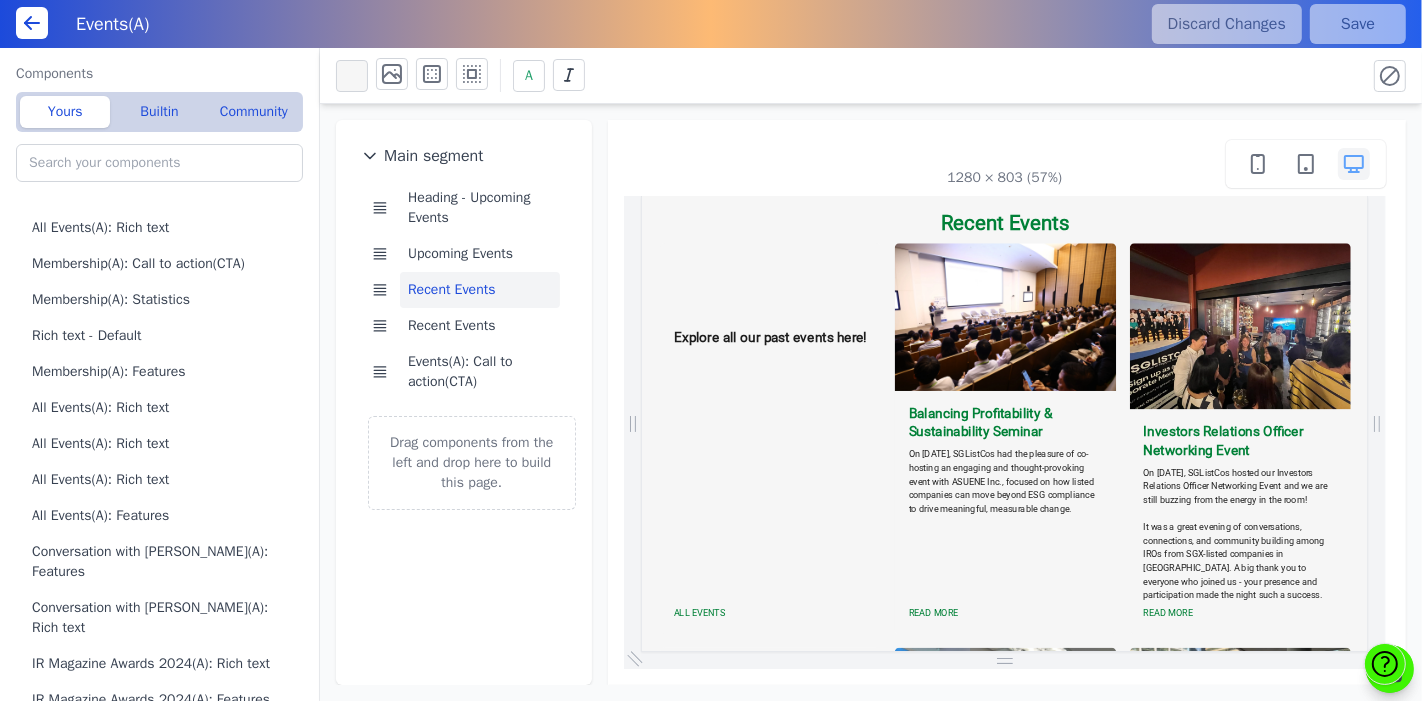 click 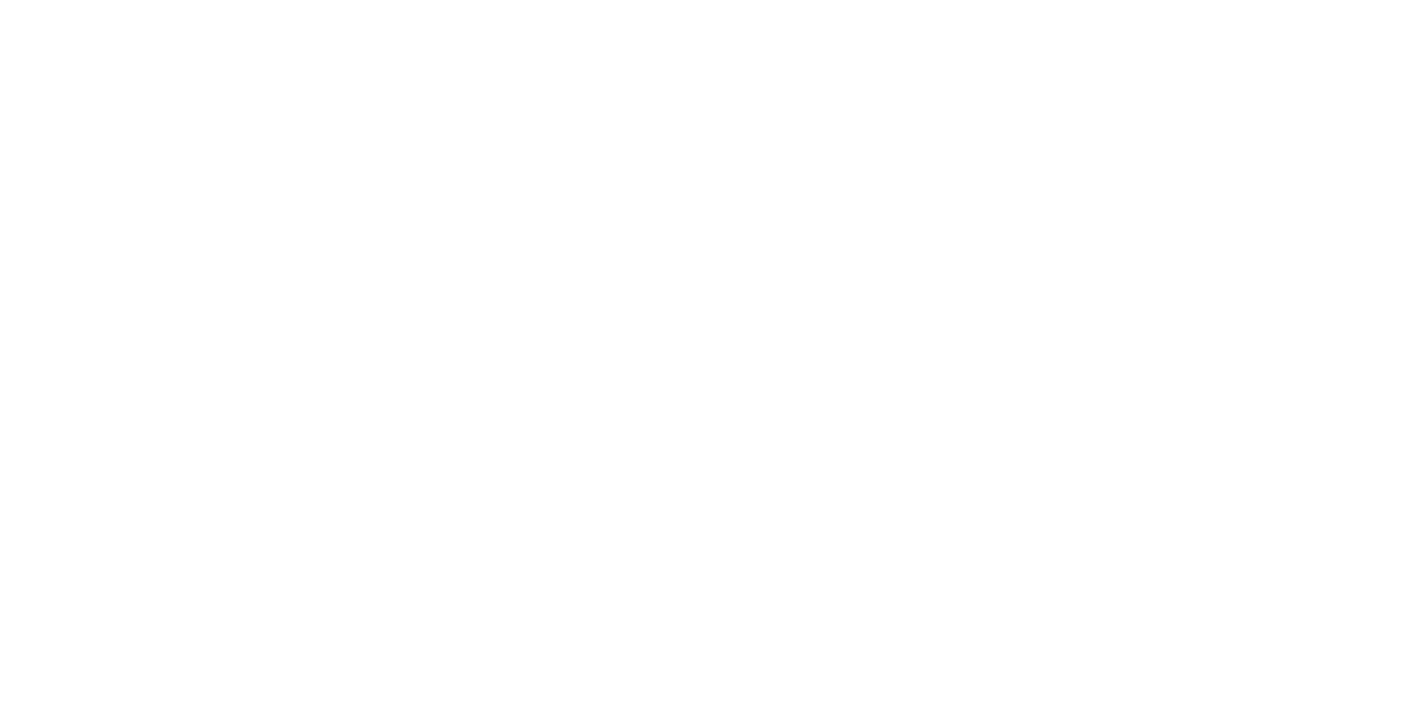 scroll, scrollTop: 0, scrollLeft: 0, axis: both 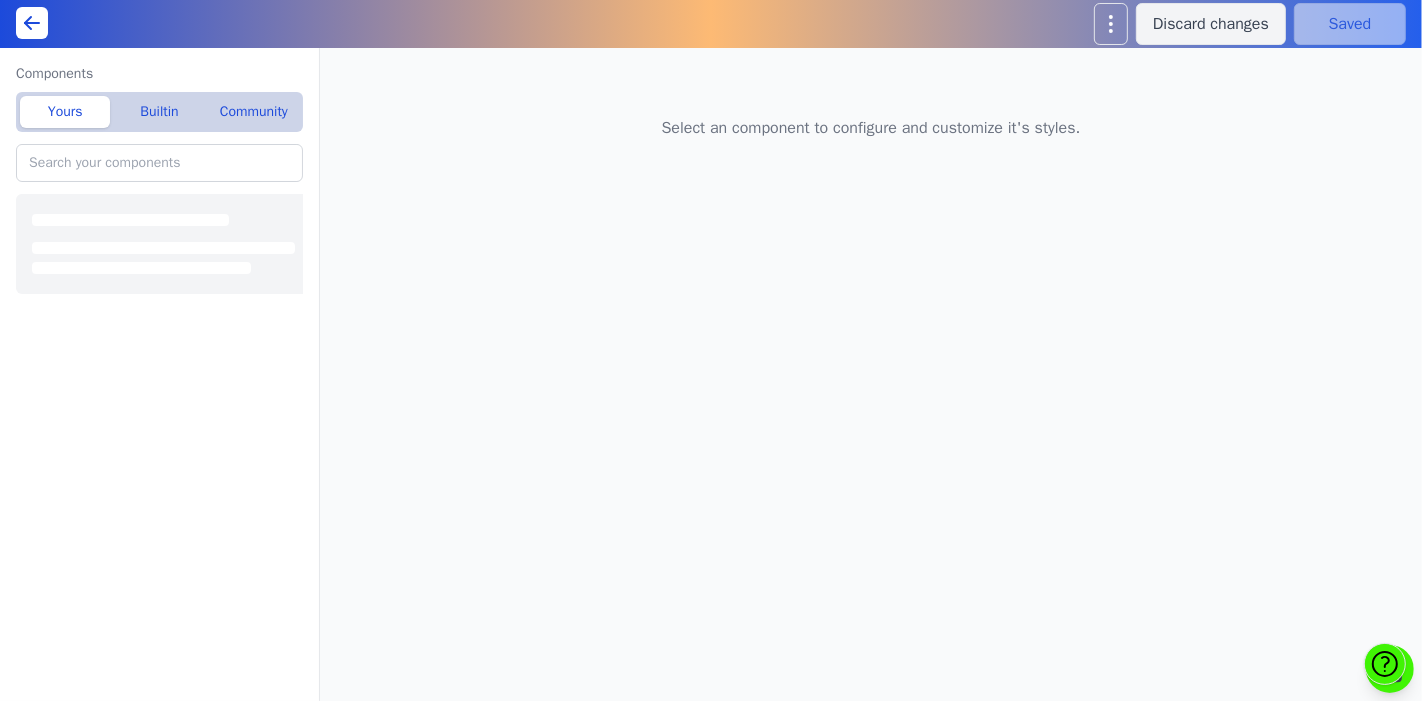 type on "Events(A): Captioned Gallery" 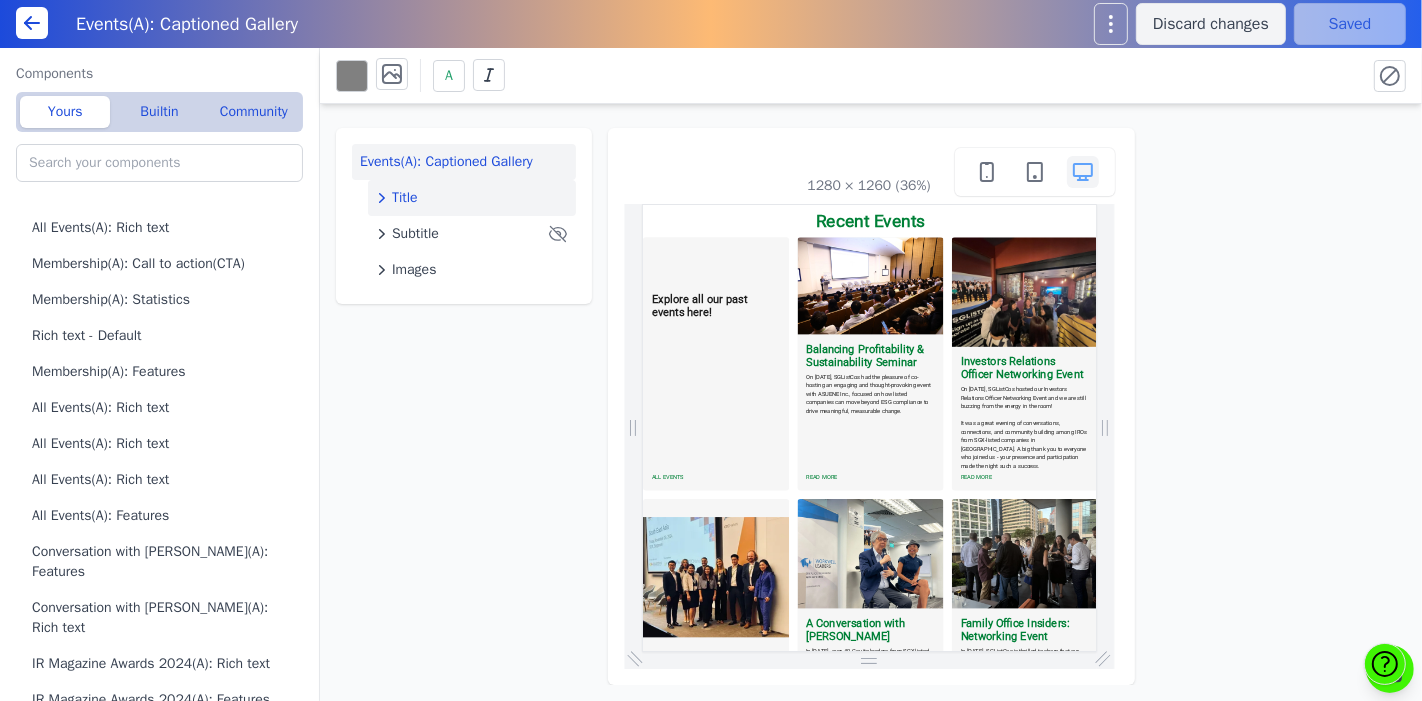 scroll, scrollTop: 0, scrollLeft: 0, axis: both 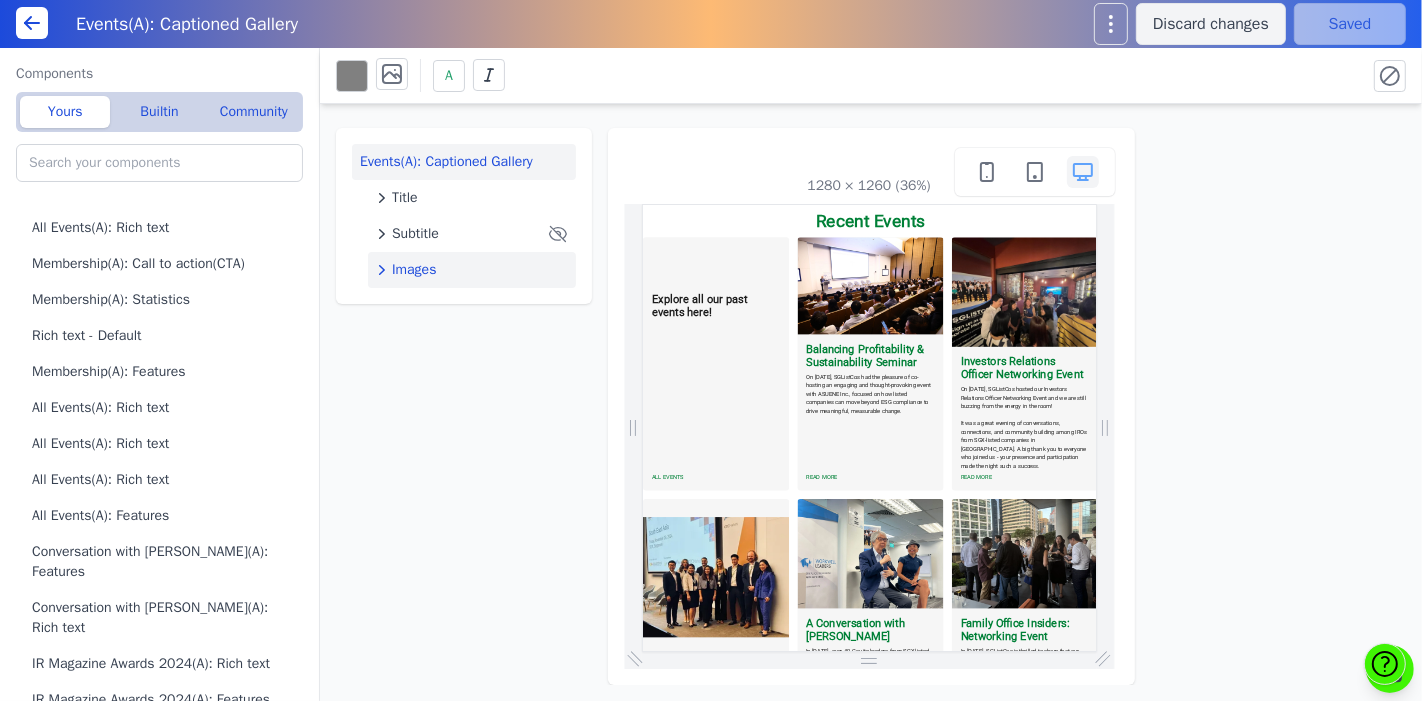 click 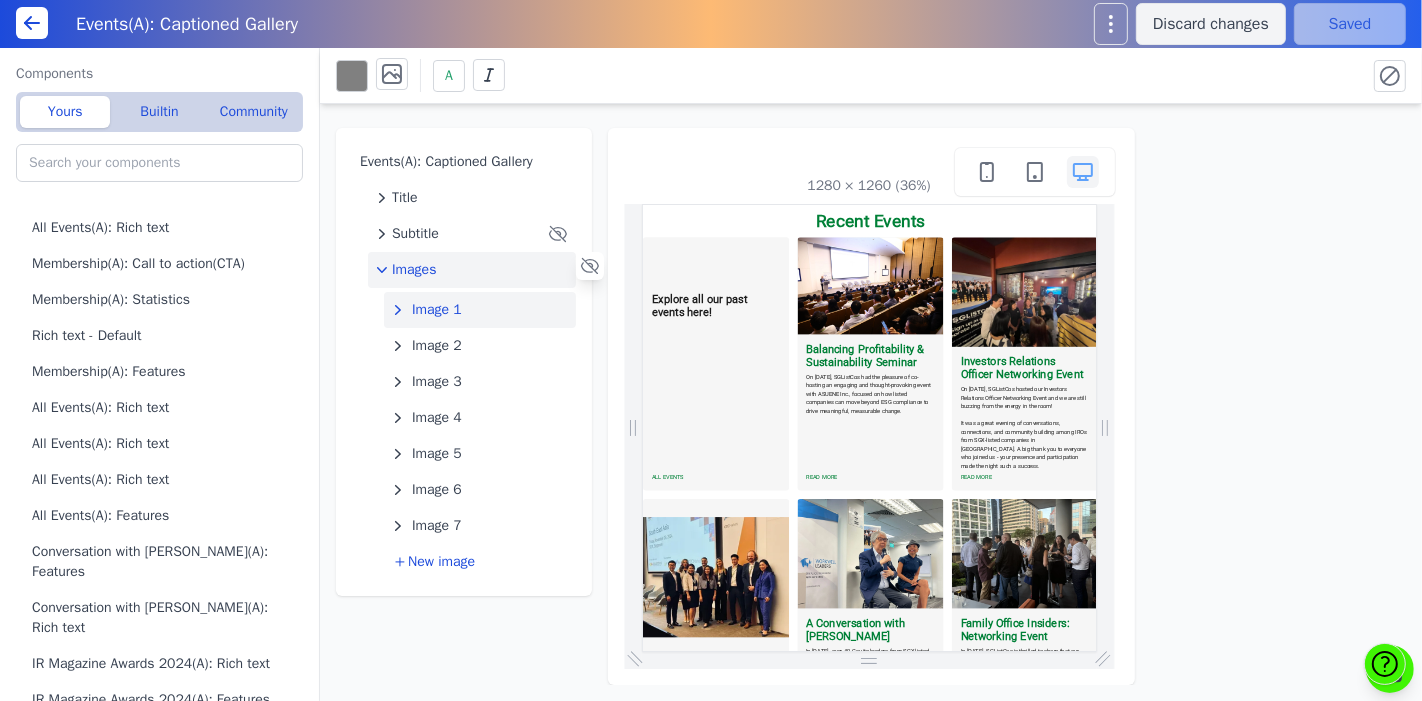 click on "Image 1" at bounding box center [437, 310] 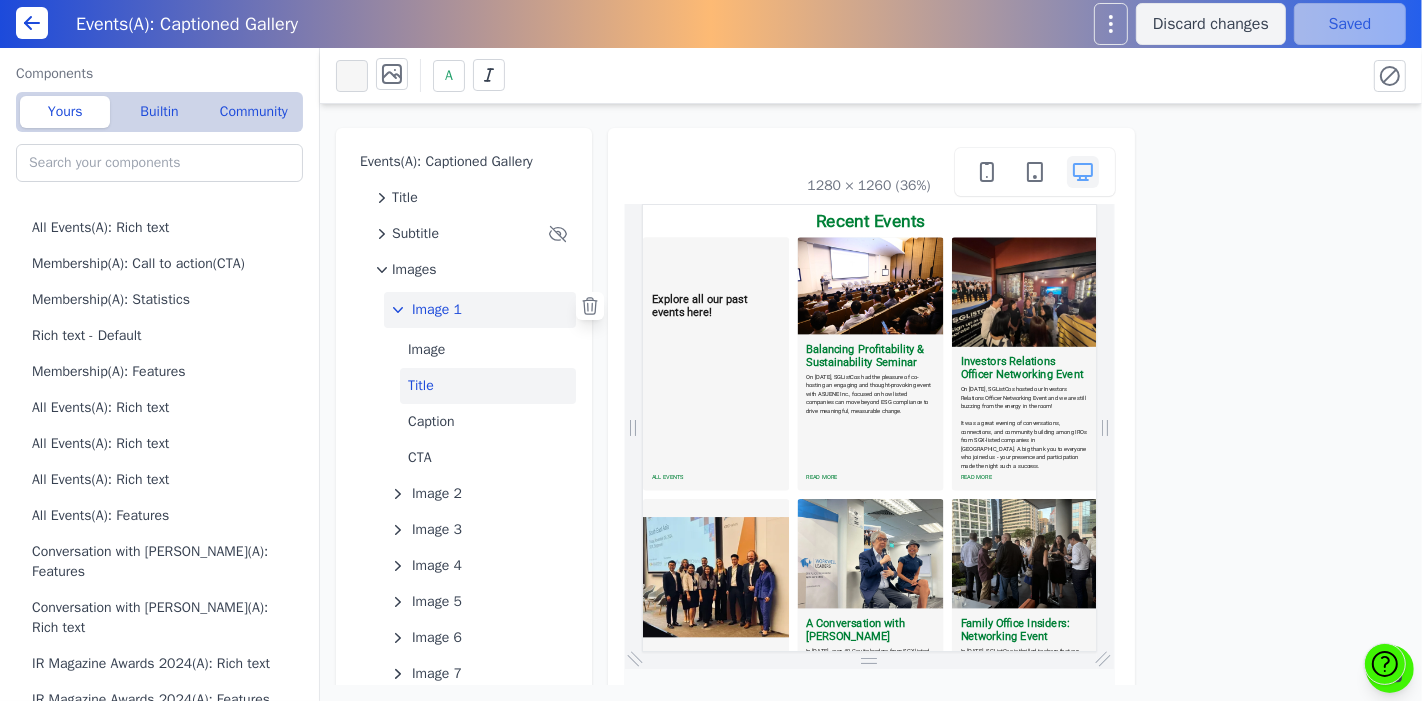 click on "Title" at bounding box center (488, 386) 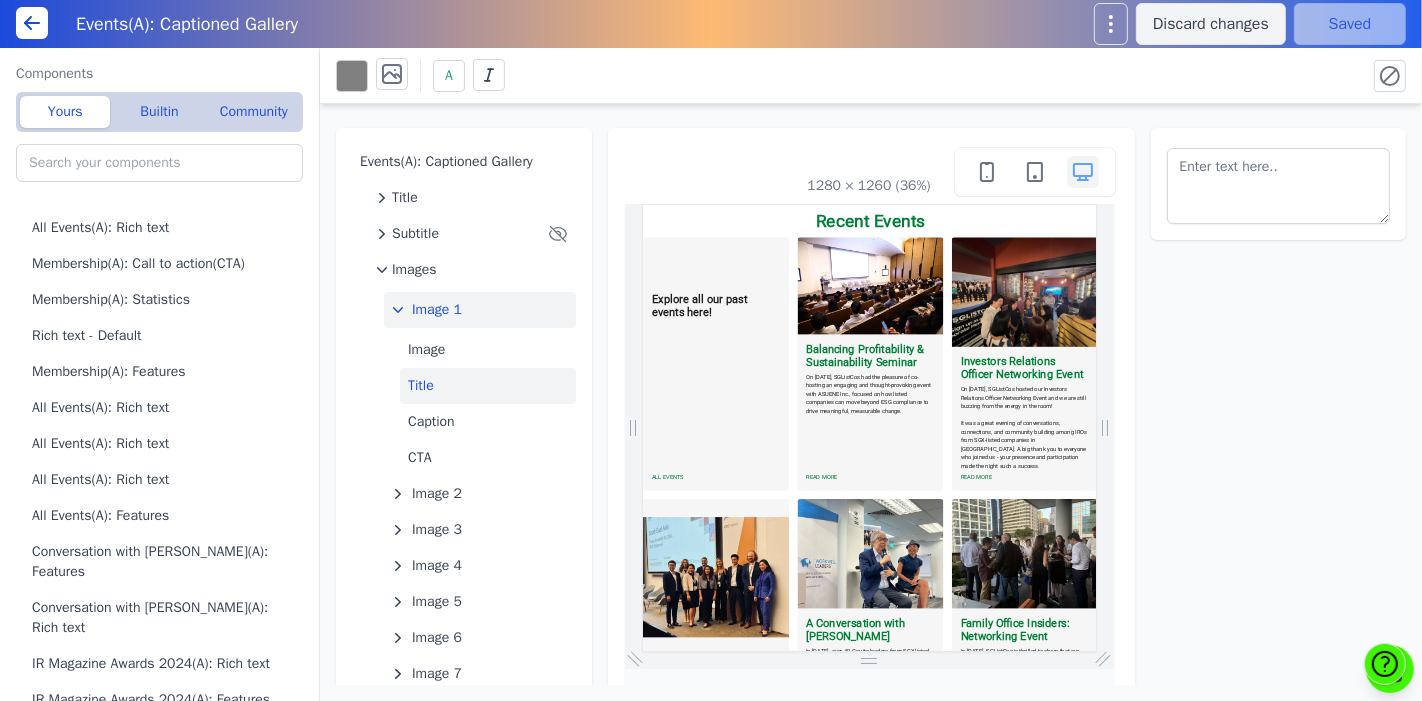 click 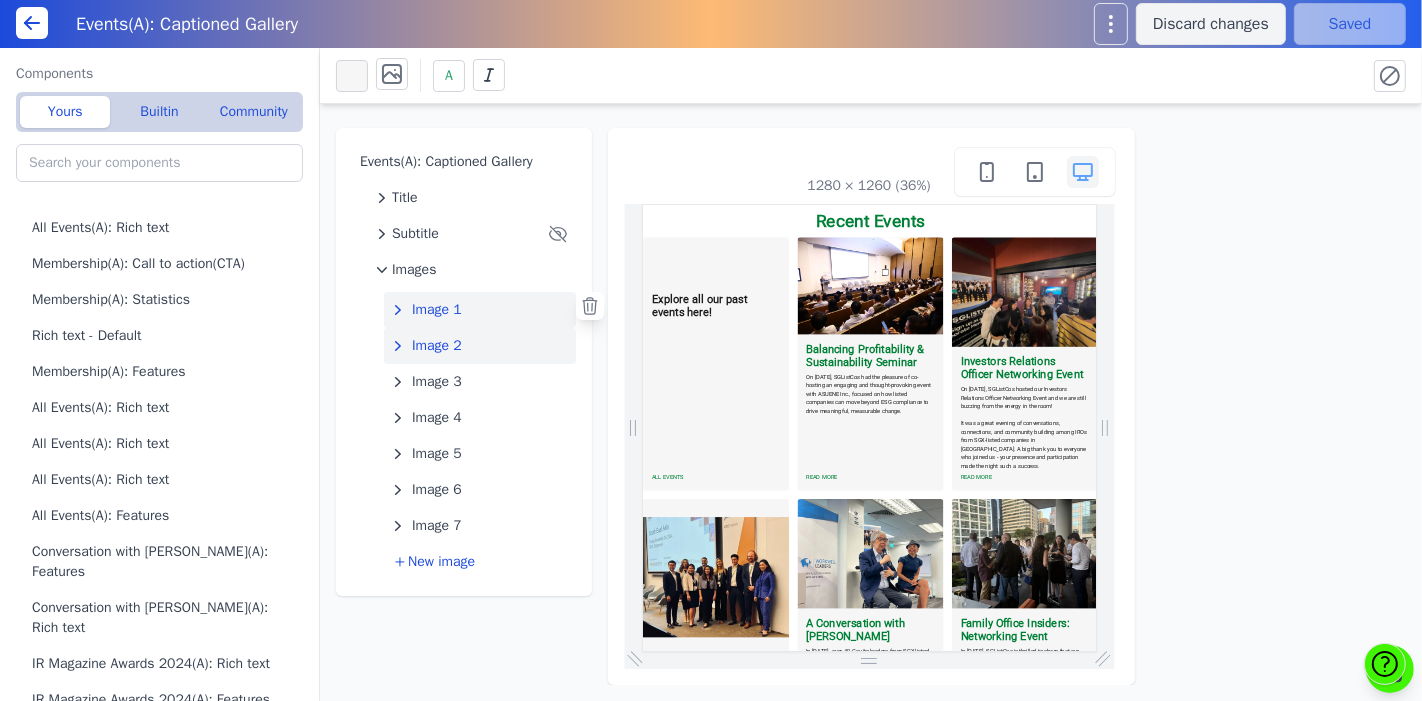 click on "Image 2" at bounding box center (437, 346) 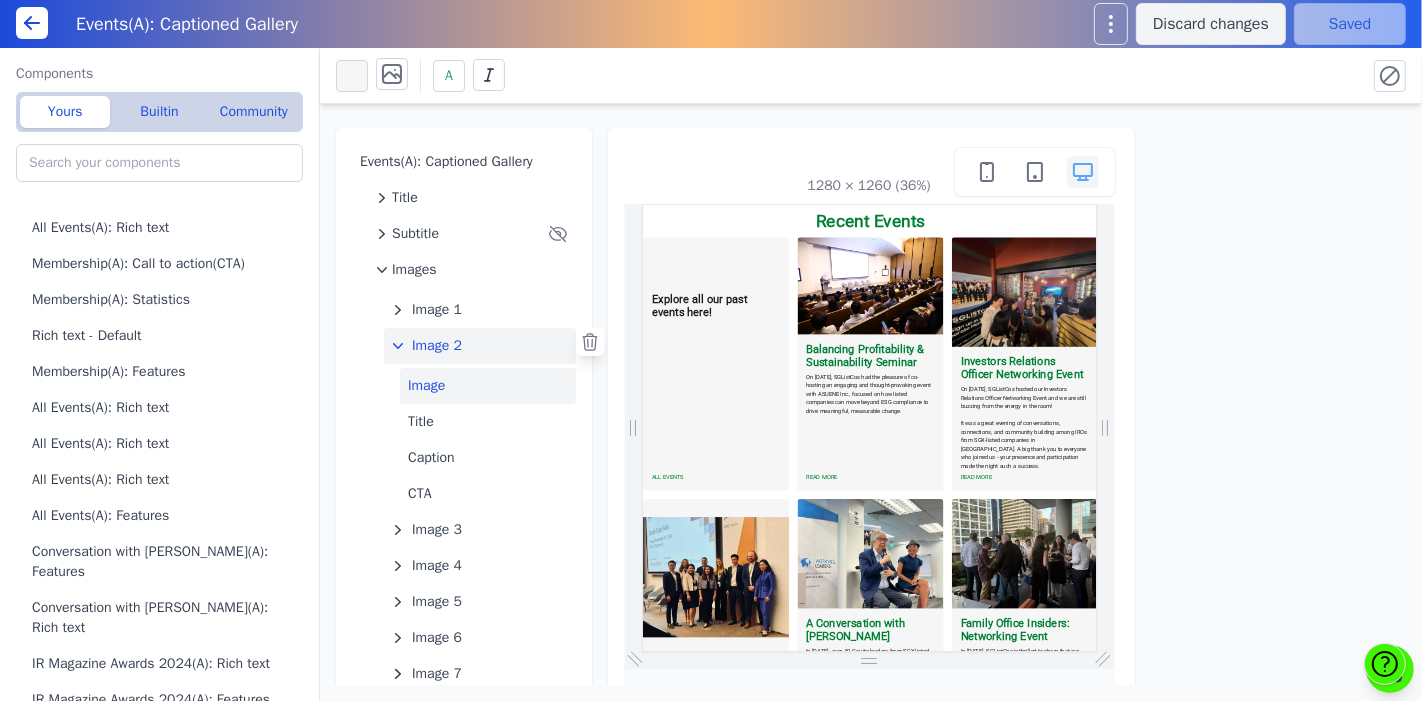 click on "Image" at bounding box center [488, 386] 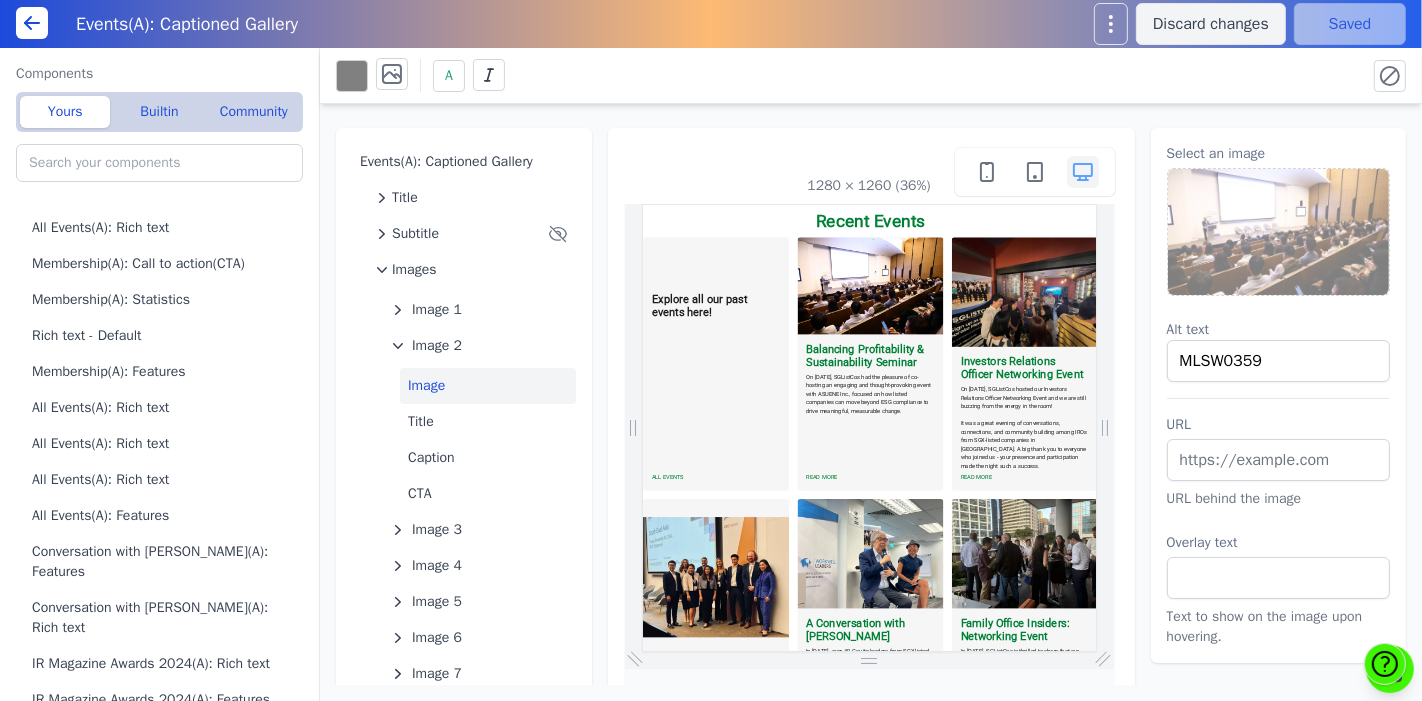 click at bounding box center [1279, 232] 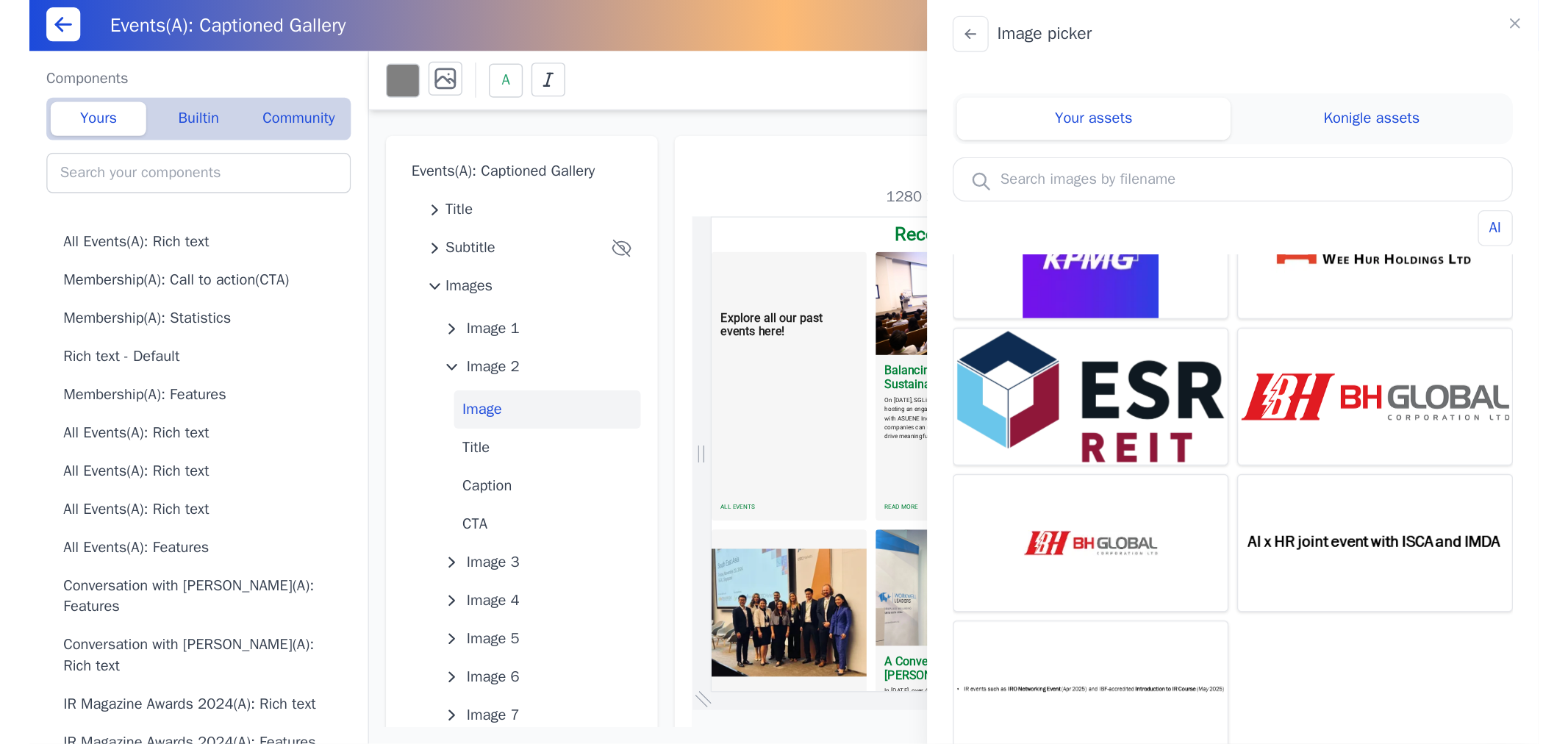 scroll, scrollTop: 0, scrollLeft: 0, axis: both 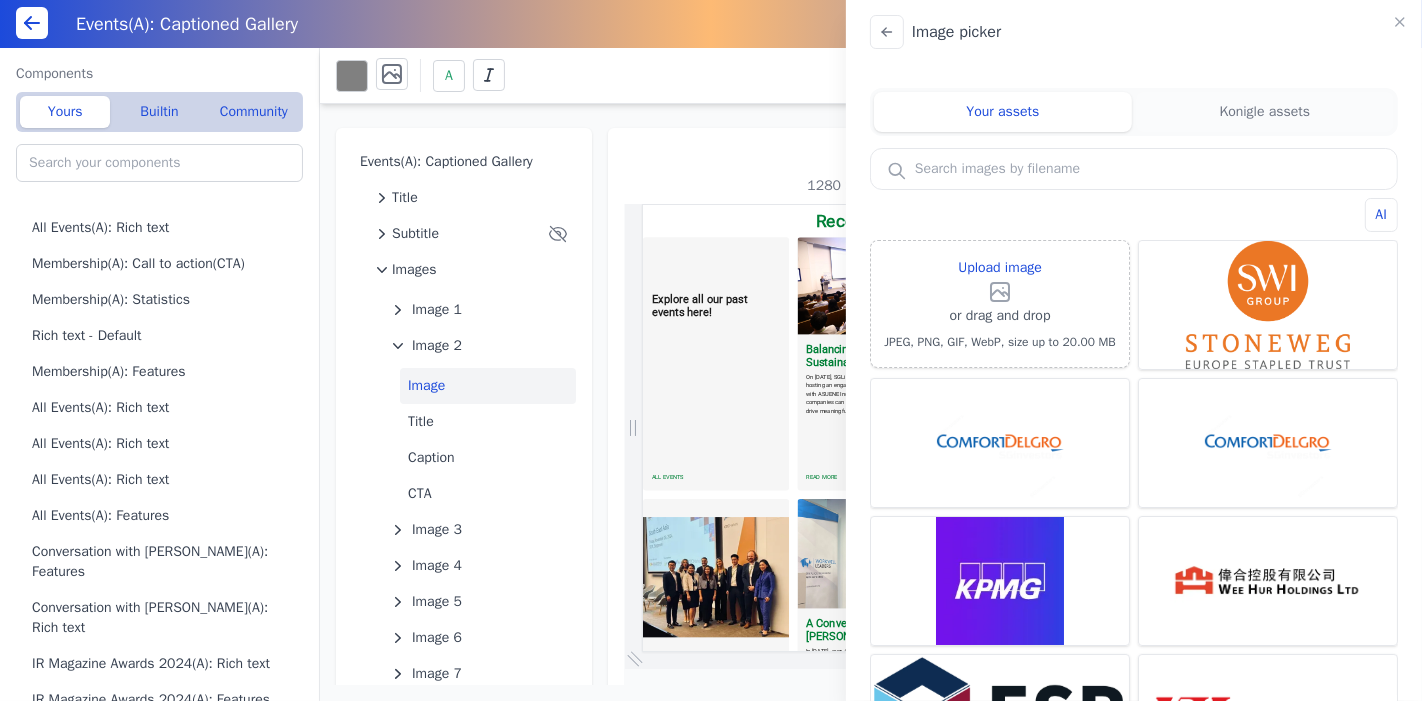 click on "Konigle assets" 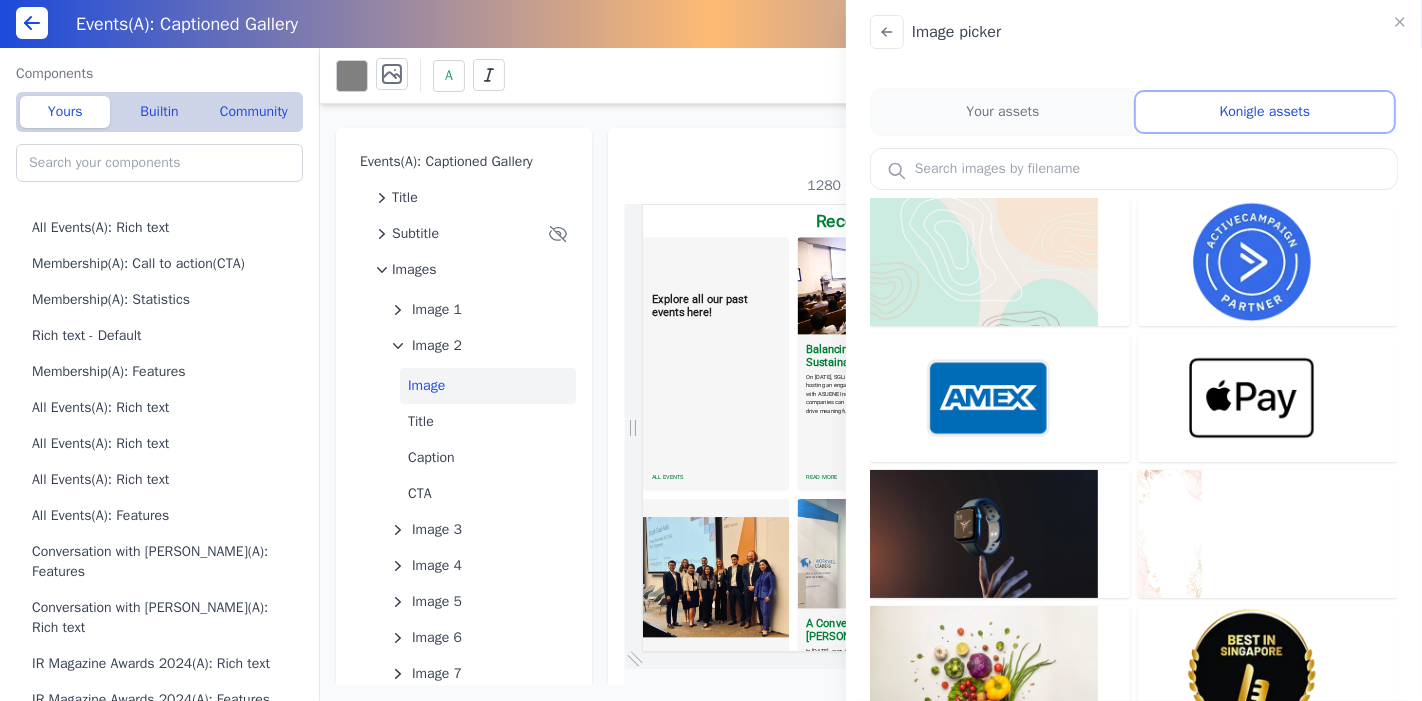 click on "Your assets" 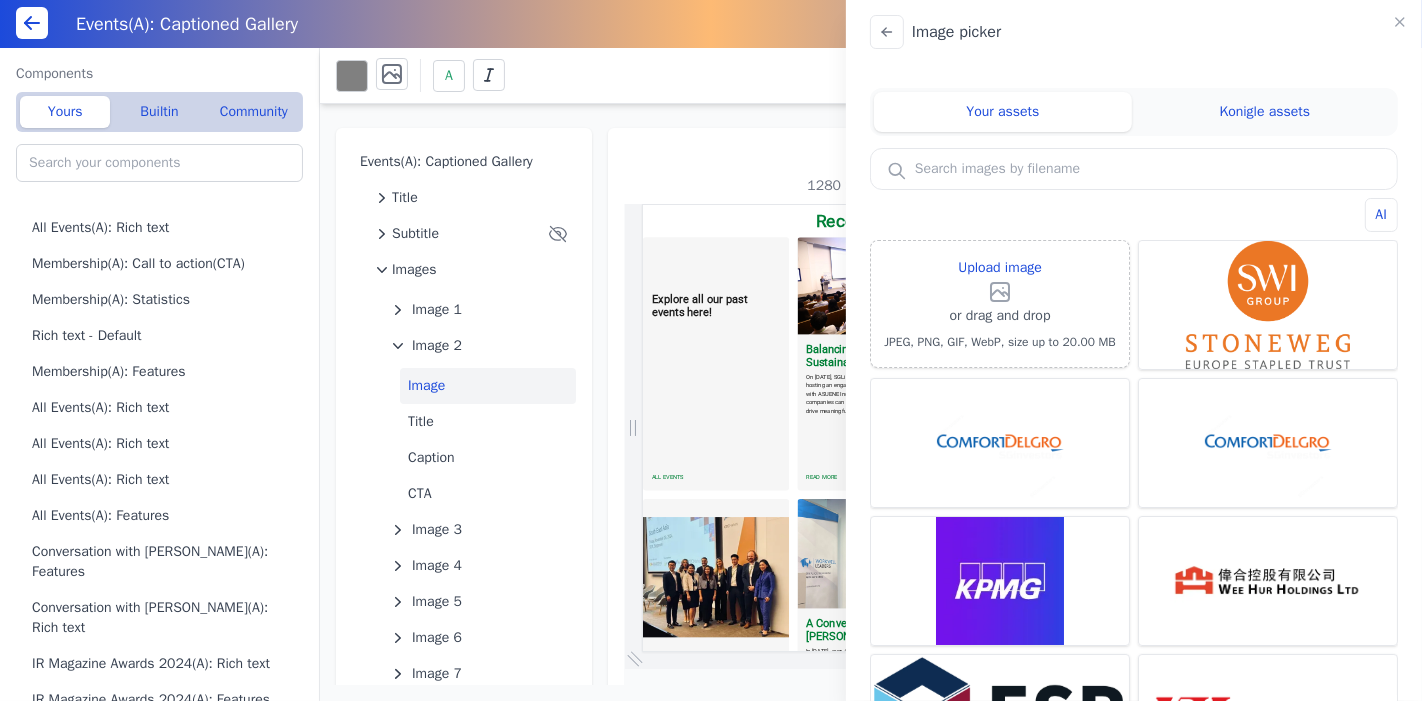 click on "Image picker Your assets Konigle assets AI Upload image or drag and drop JPEG, PNG, GIF, WebP, size up to 20.00 MB SEST_full_primary ComfortDelgro ComfortDelgro kpmg_singapore_logo Wee%20hur cropped-ESR-Logo bhglobal_logo BH Global image image  No such asset found   Try searching for something else or generate a new asset with AI.  Abstract background Active Campaign Amex Apple Pay Apple Watch Arab-wedding-website-background Bag of Groceries Best in Singapore Best in Singapore award Best Valentine's Day Gift  No such asset found   Try searching for something else..." at bounding box center [711, 350] 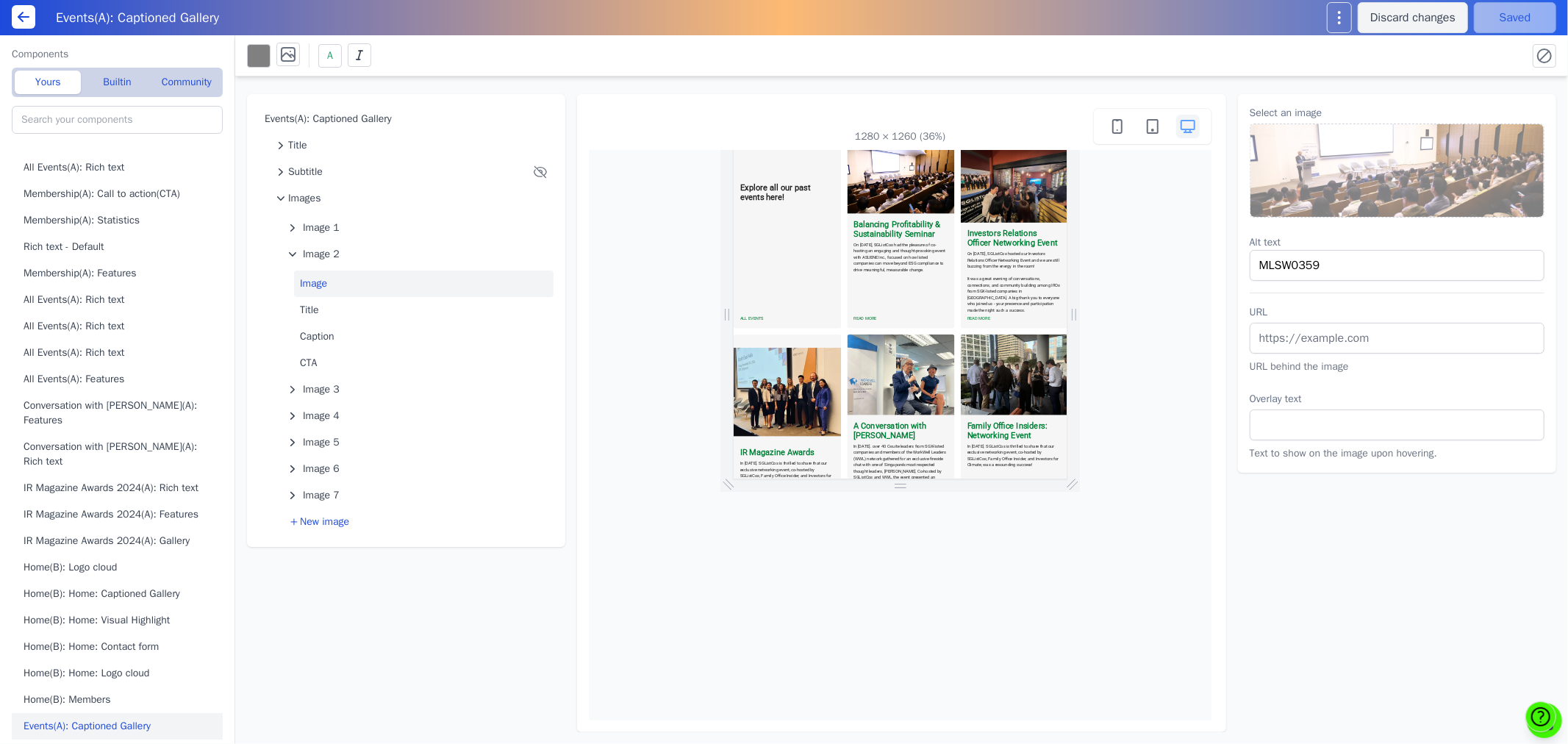 scroll, scrollTop: 0, scrollLeft: 0, axis: both 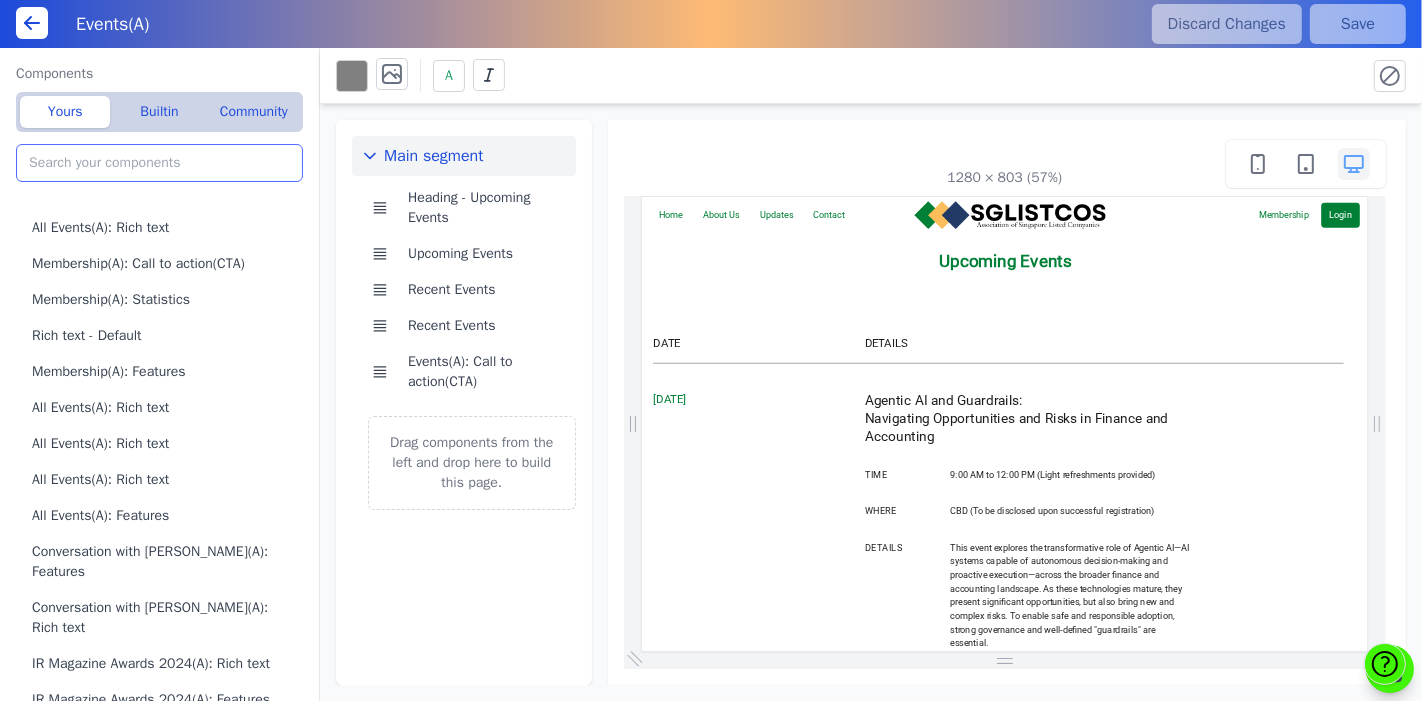 click at bounding box center [159, 163] 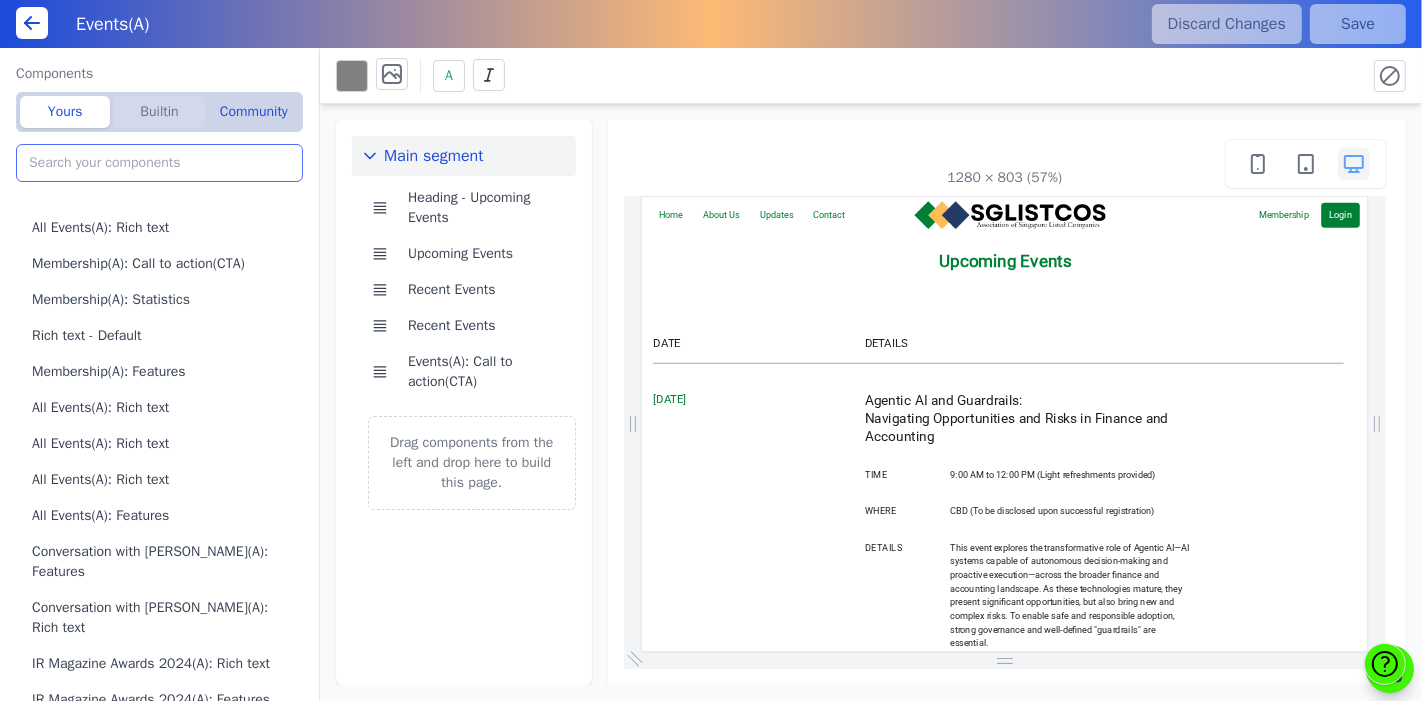 click on "Builtin" 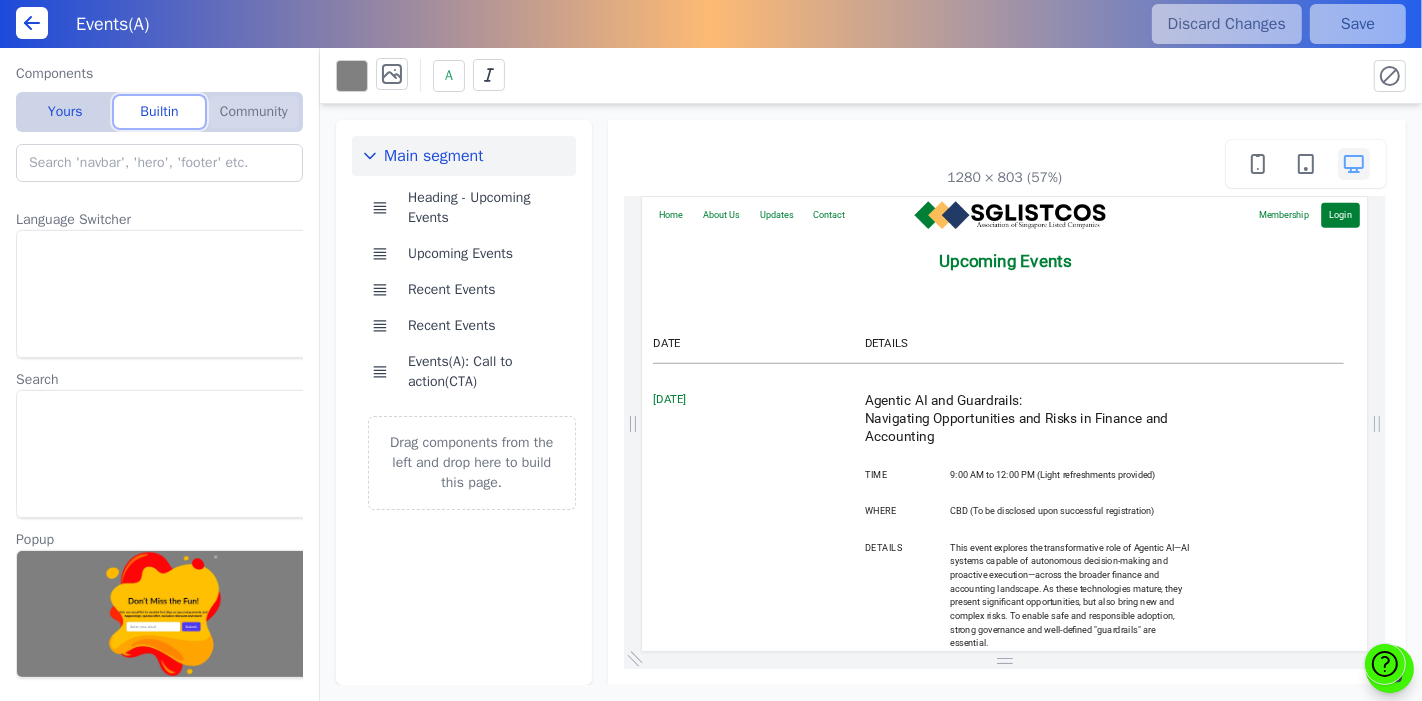 click on "Community" 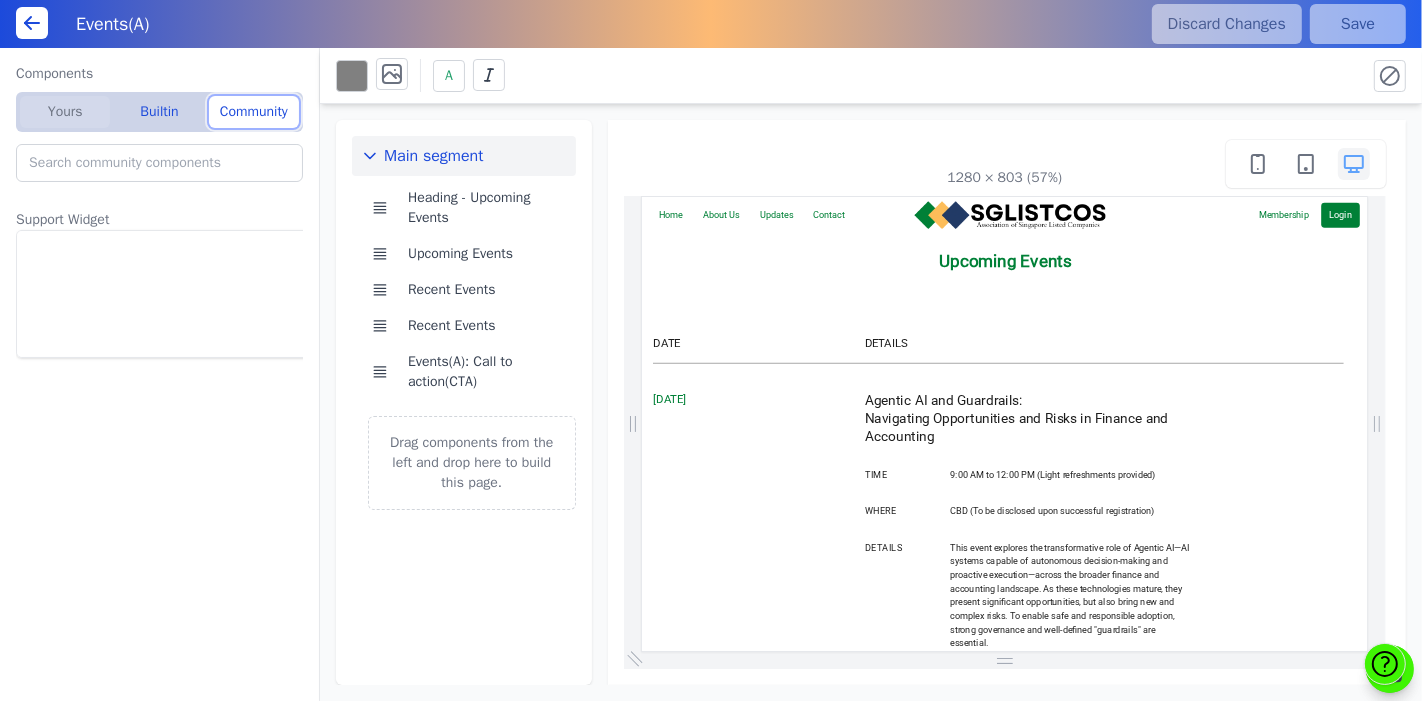 click on "Yours" 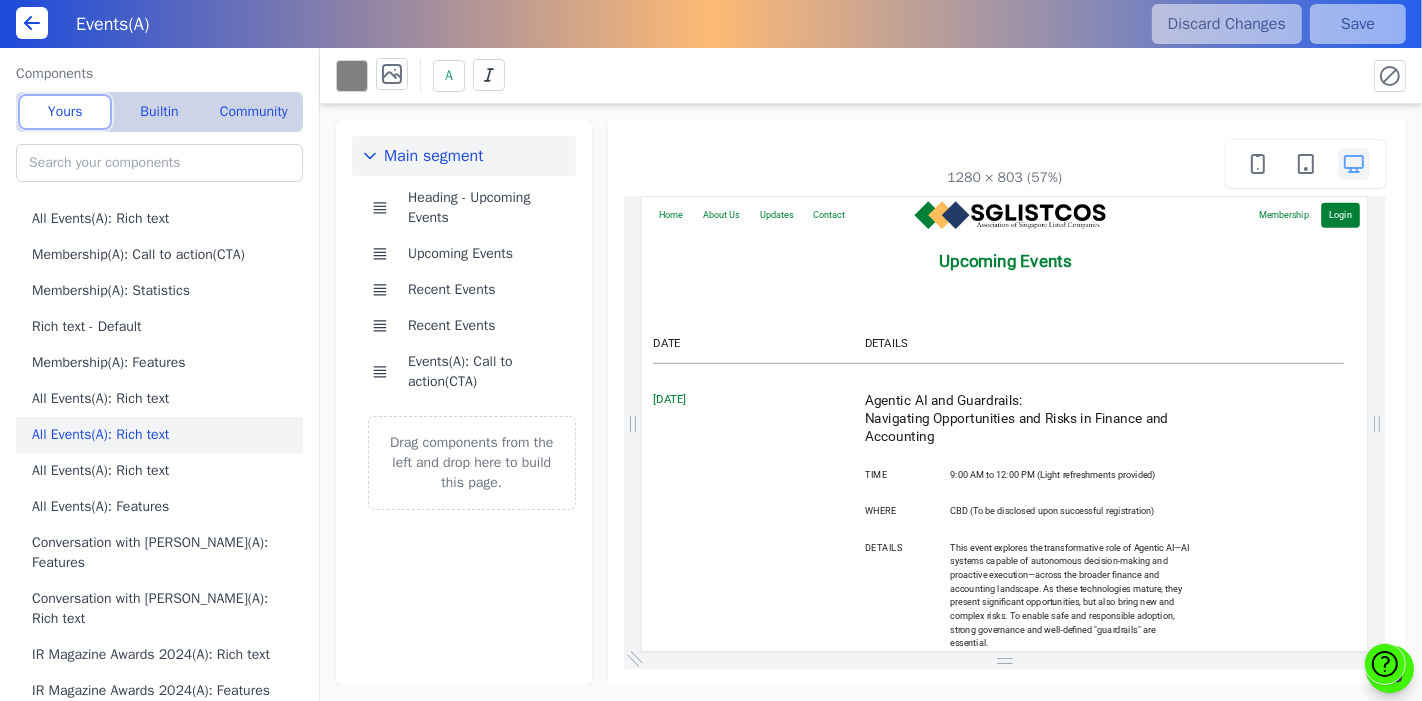 scroll, scrollTop: 0, scrollLeft: 0, axis: both 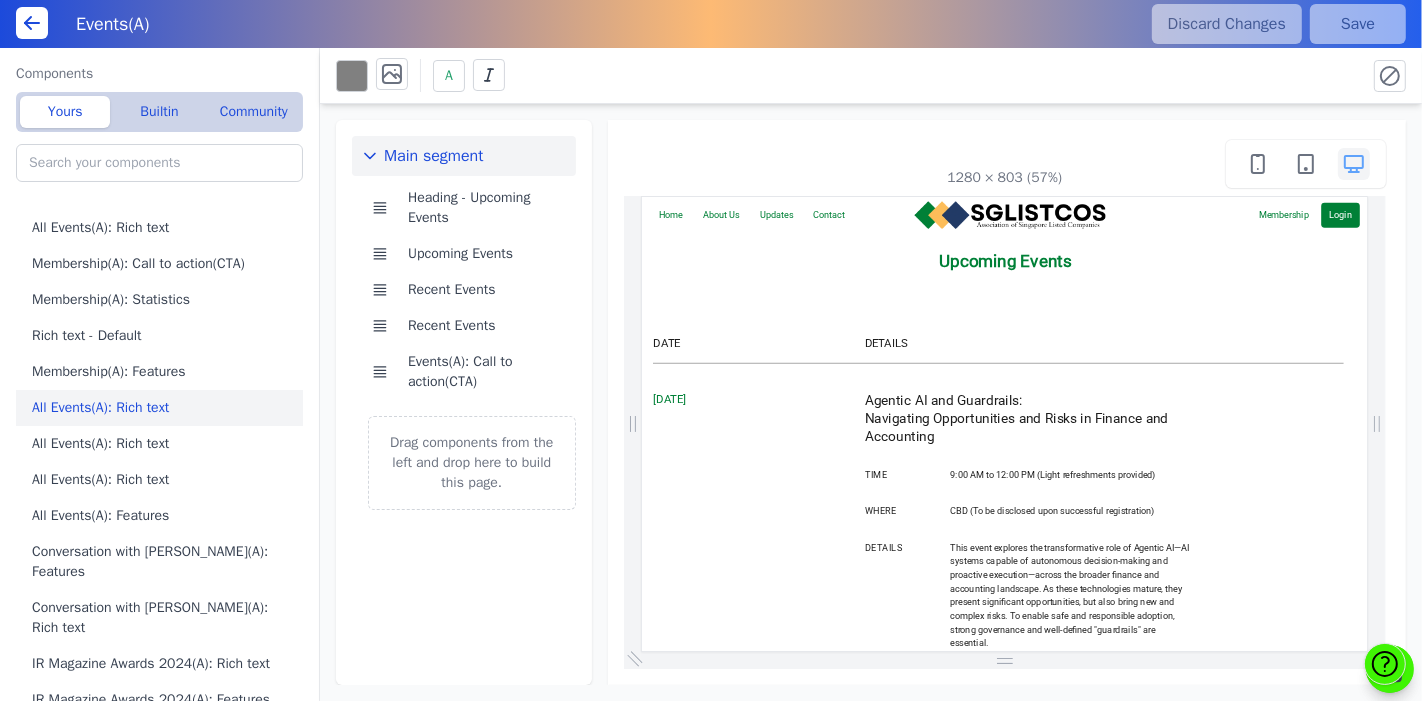 click on "All Events(A): Rich text" at bounding box center [163, 408] 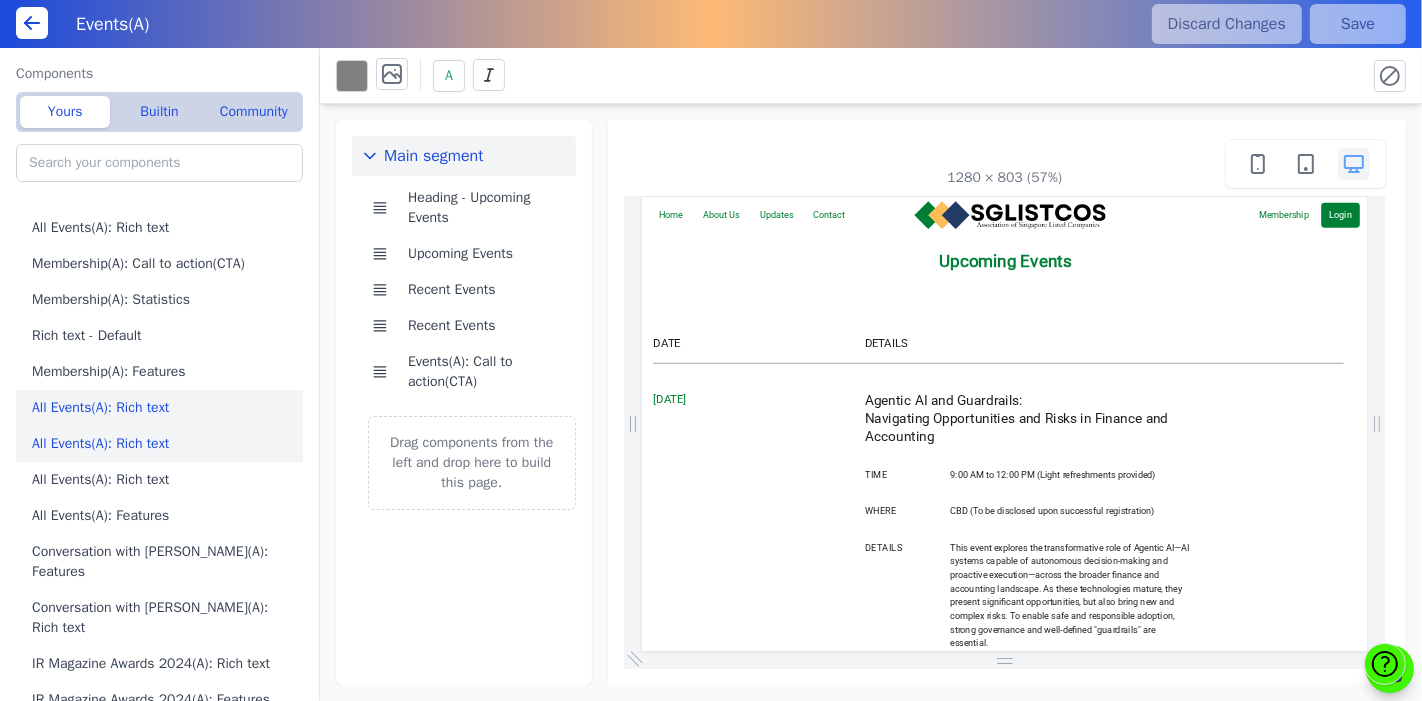 click on "All Events(A): Rich text" at bounding box center (163, 444) 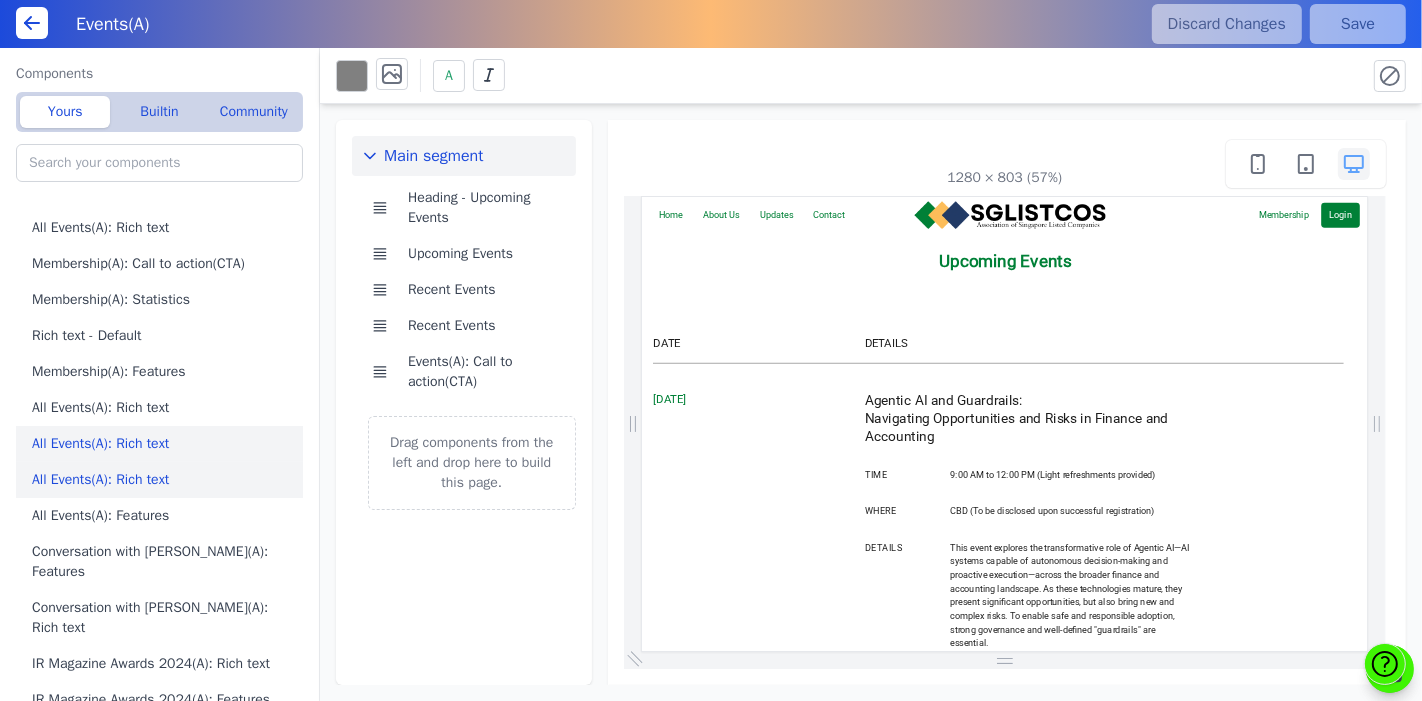click on "All Events(A): Rich text" at bounding box center [163, 480] 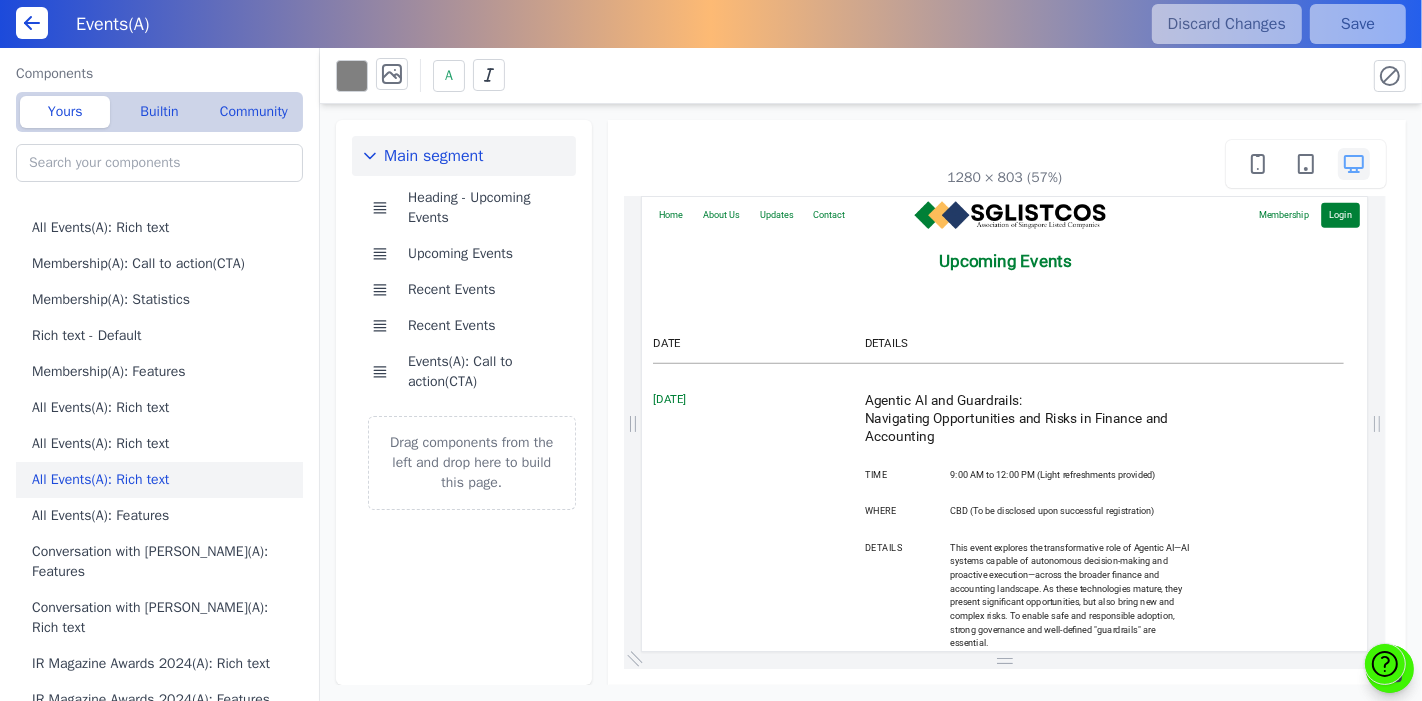 drag, startPoint x: 152, startPoint y: 507, endPoint x: 156, endPoint y: 465, distance: 42.190044 